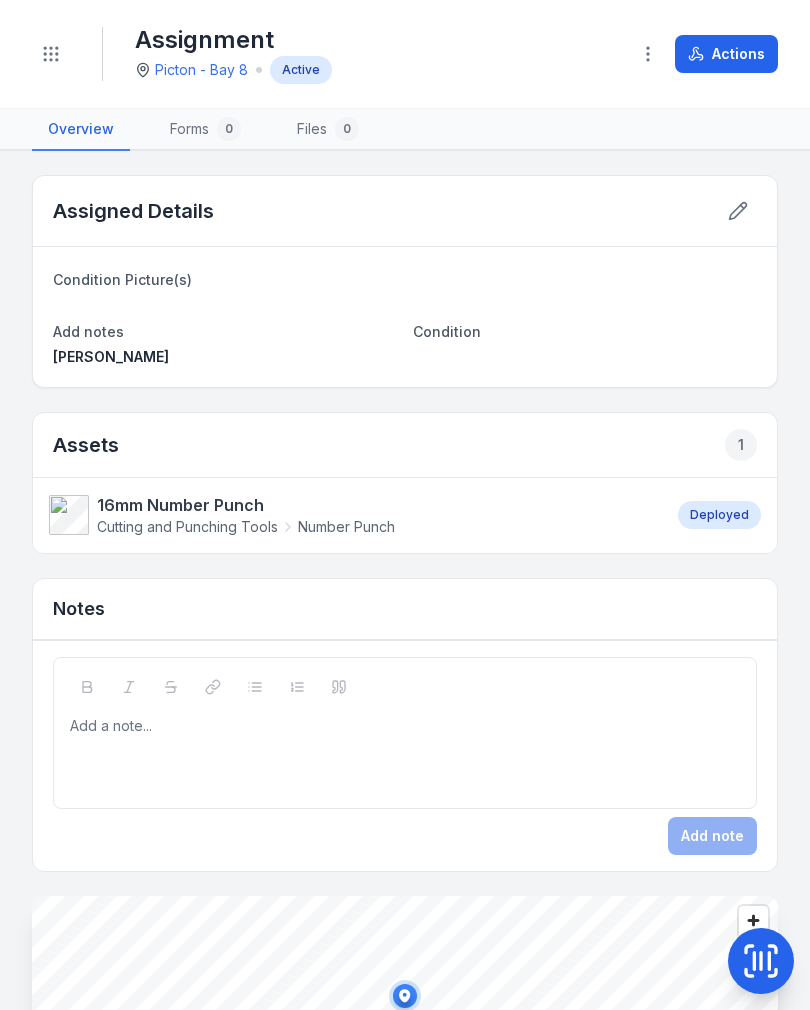 scroll, scrollTop: 0, scrollLeft: 0, axis: both 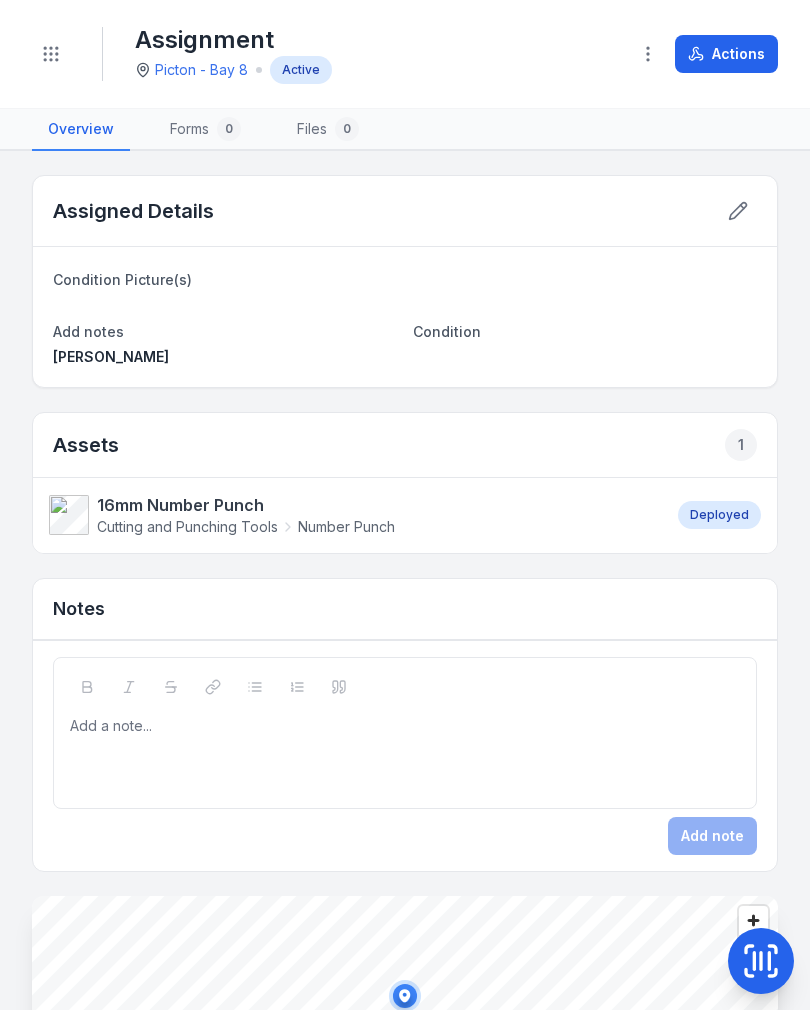 click on "Toggle Navigation" at bounding box center (51, 54) 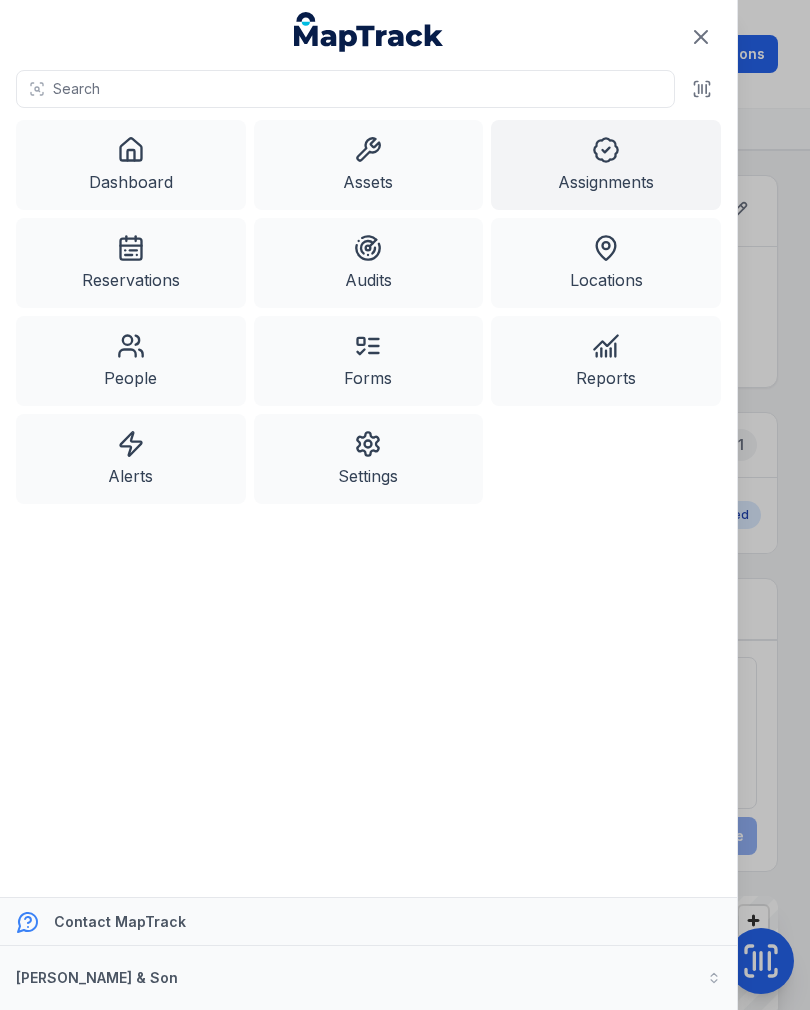 click on "Dashboard" at bounding box center [131, 165] 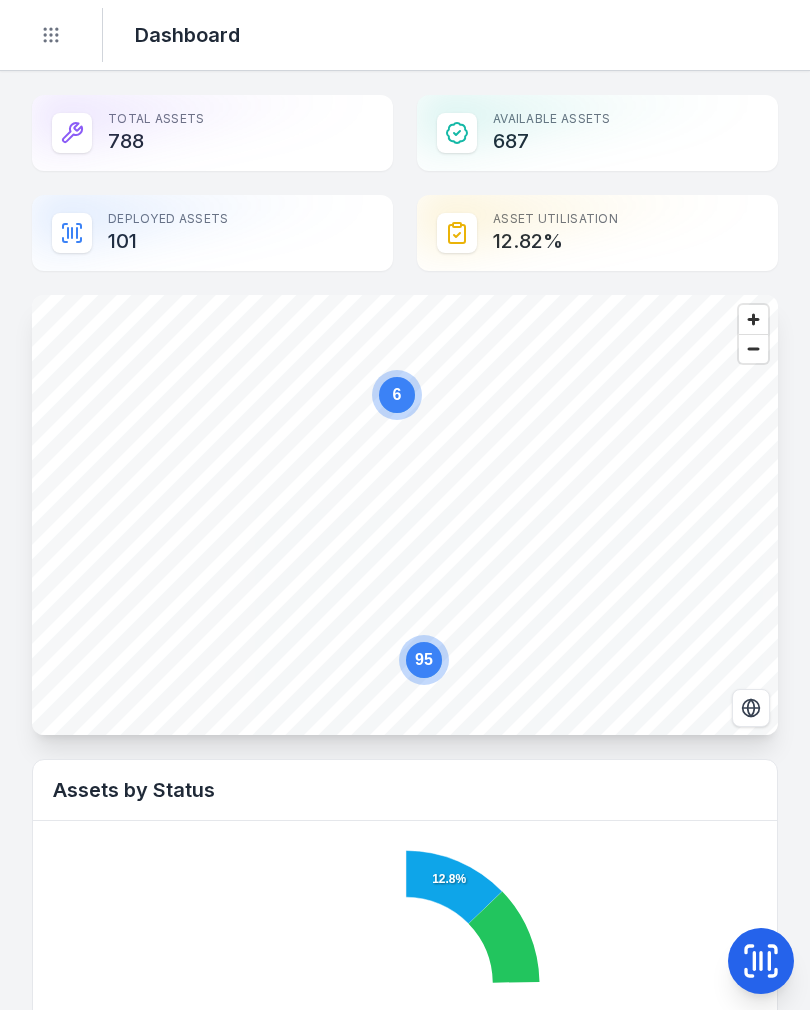 scroll, scrollTop: 0, scrollLeft: 0, axis: both 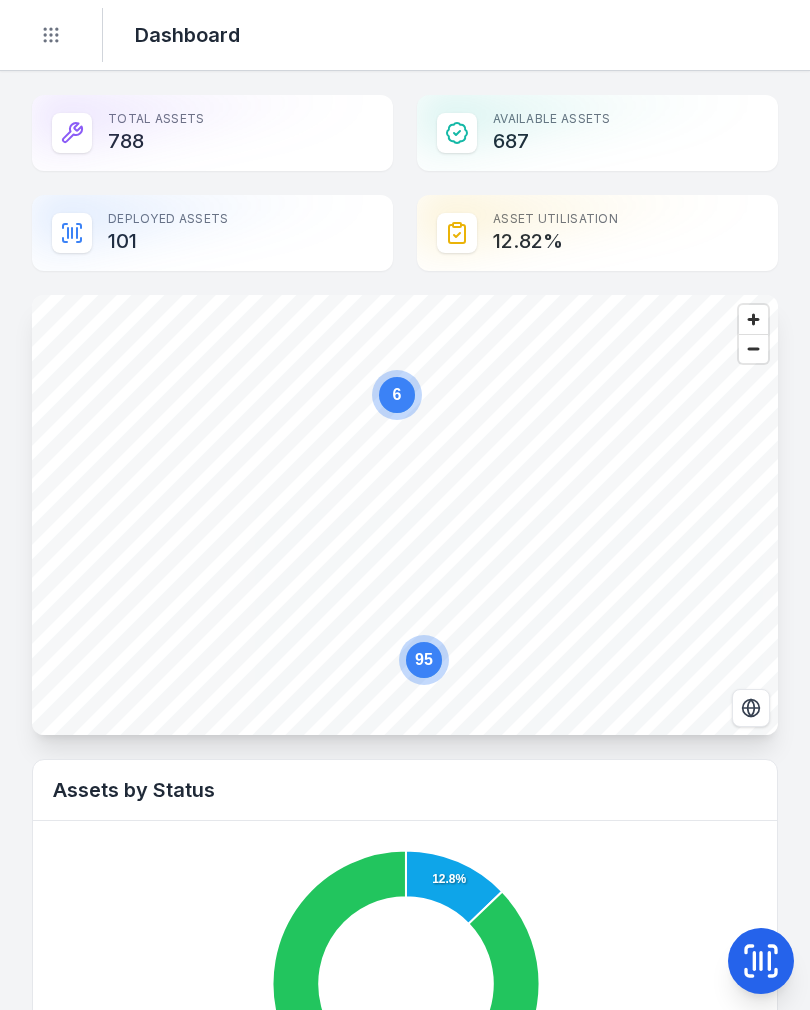 click 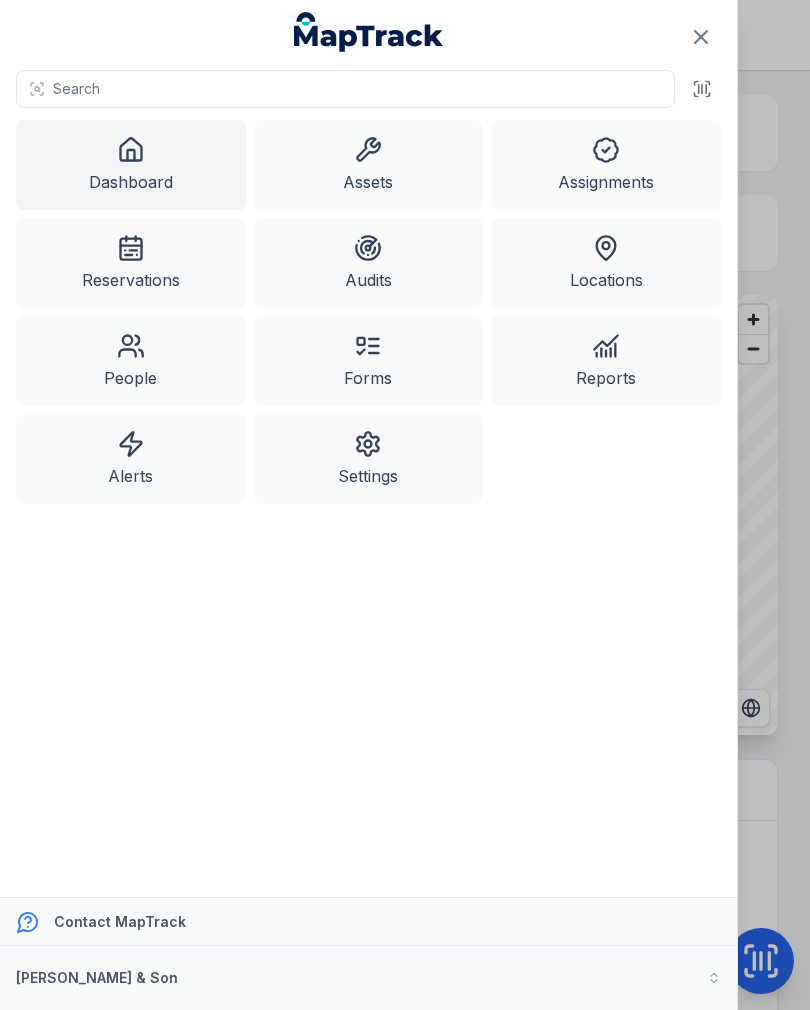 click on "Assets" at bounding box center [369, 165] 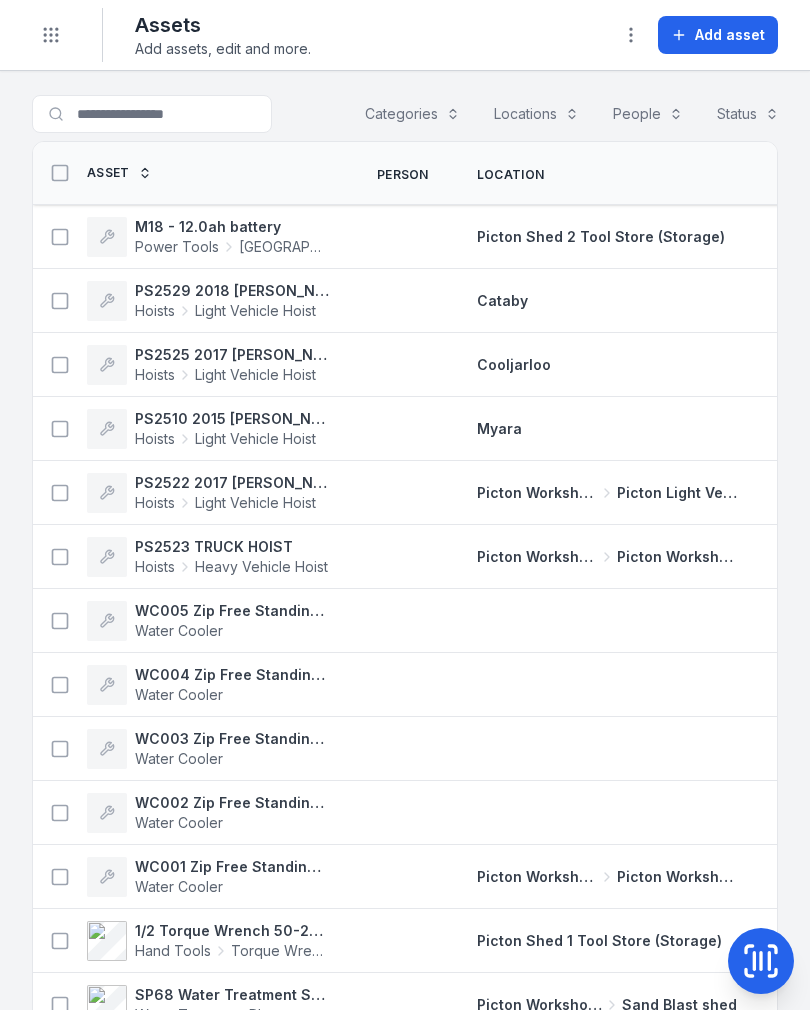 scroll, scrollTop: 0, scrollLeft: 0, axis: both 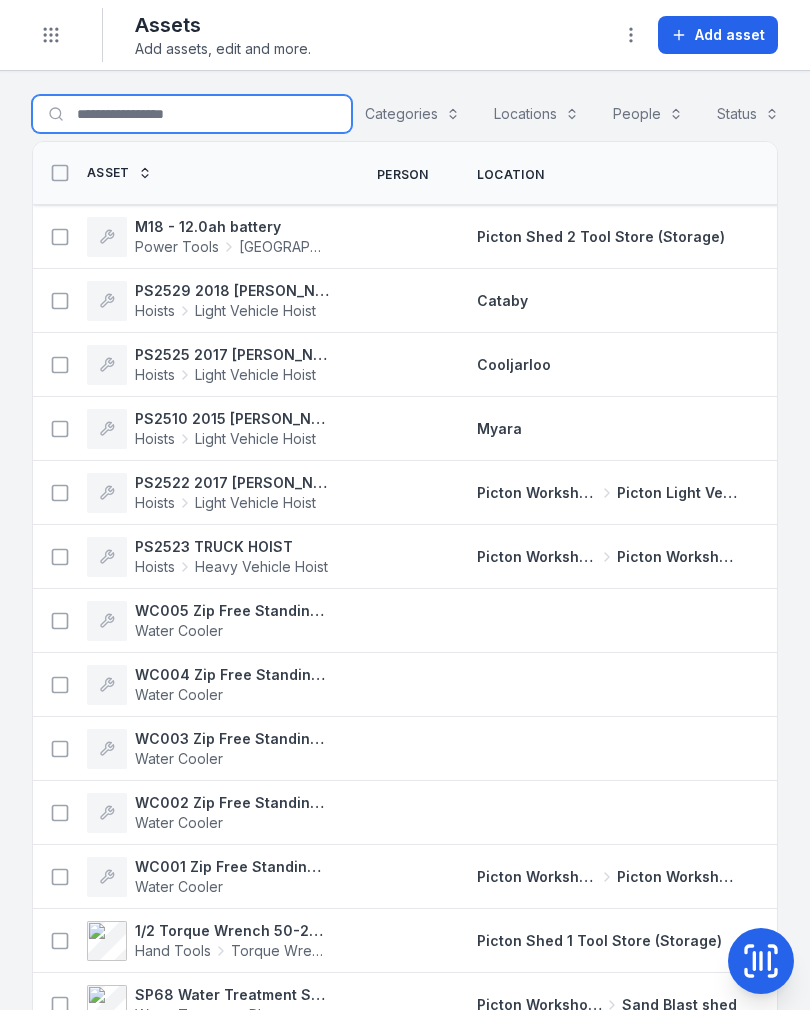 click on "Search for  assets" at bounding box center (192, 114) 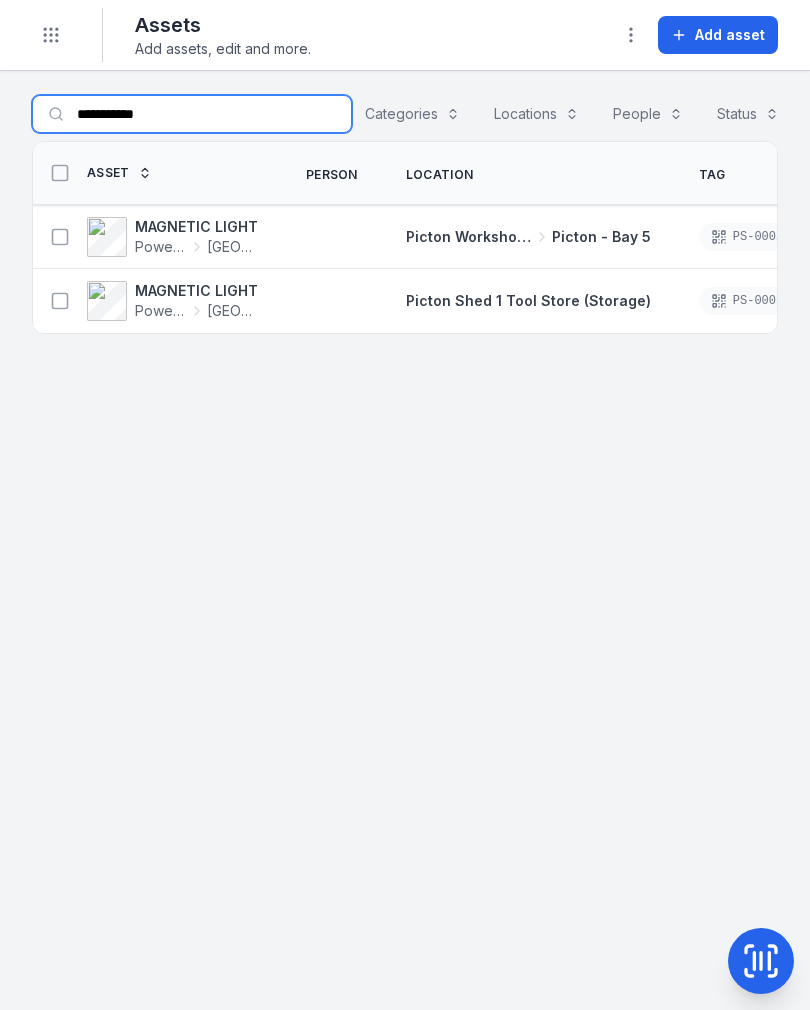 type on "**********" 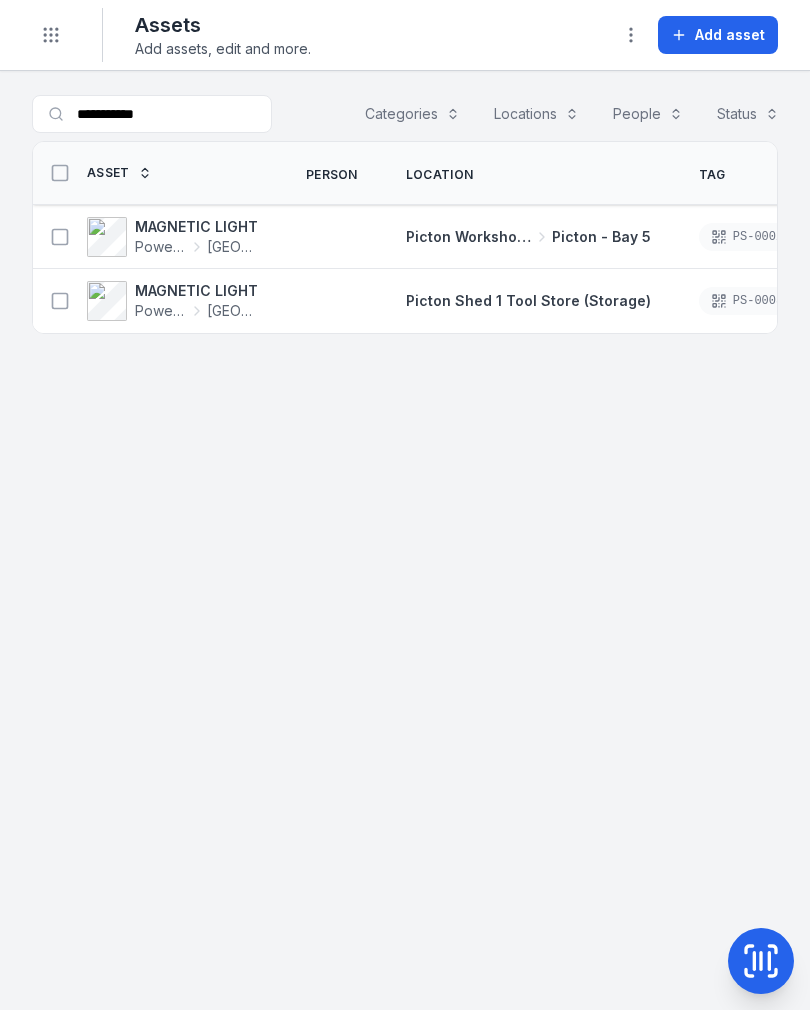 click at bounding box center (60, 237) 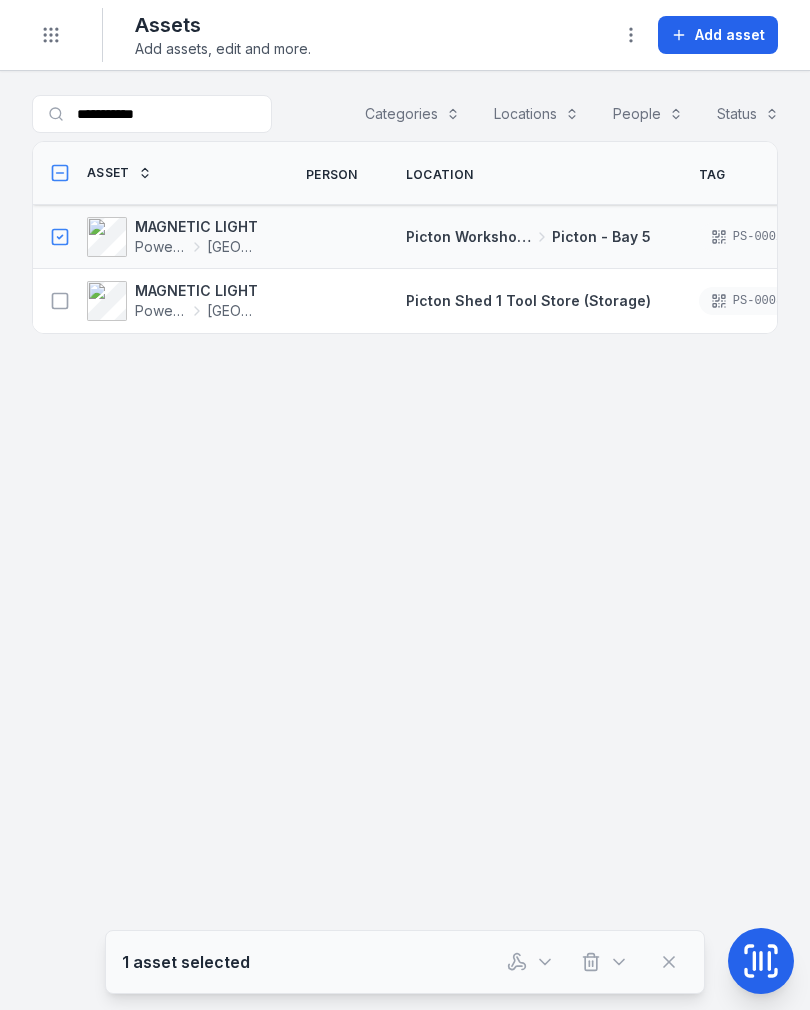 click 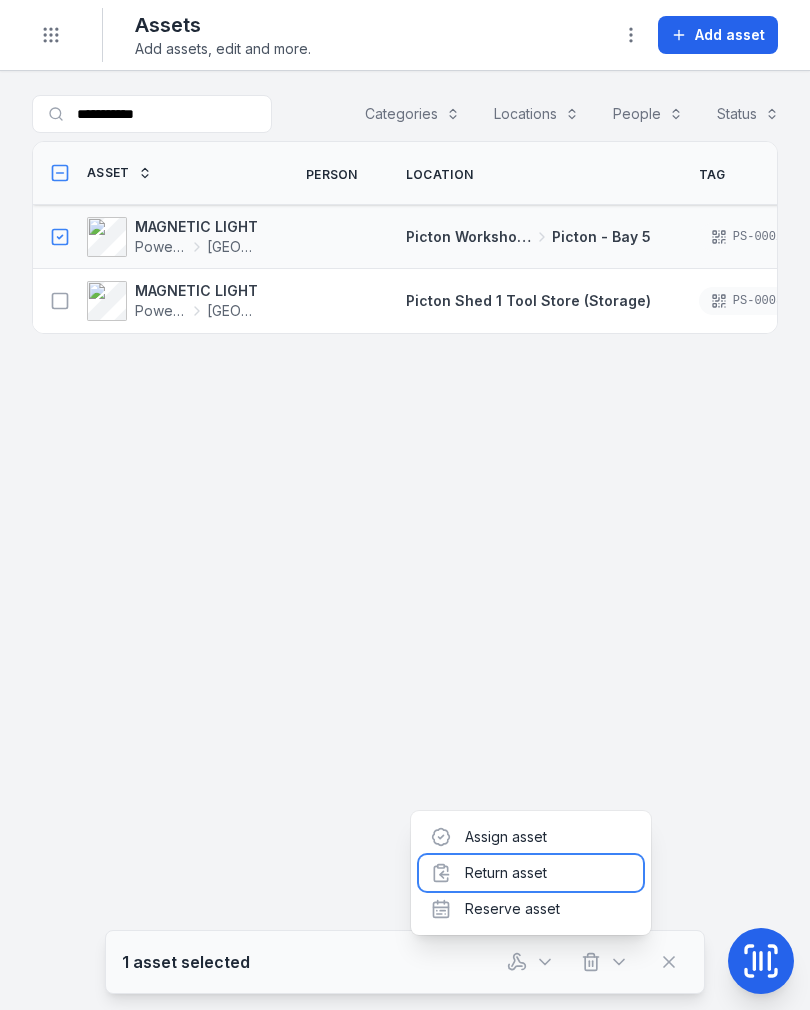 click on "Return asset" at bounding box center [531, 873] 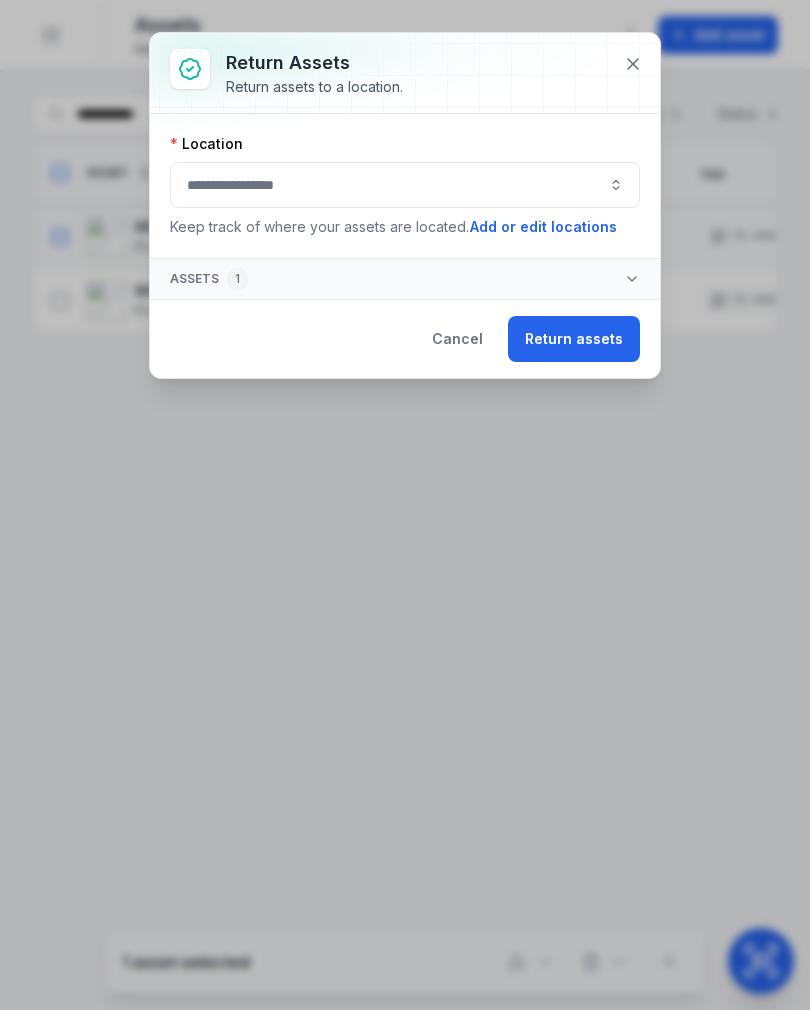 click at bounding box center [405, 185] 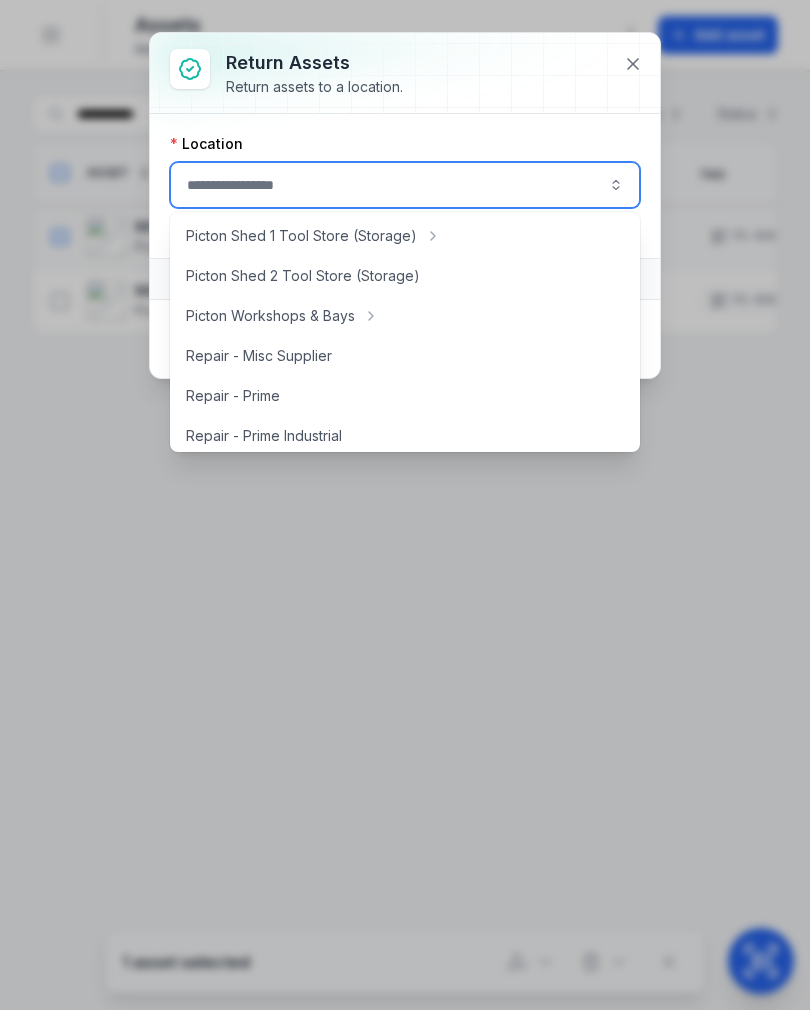 scroll, scrollTop: 349, scrollLeft: 0, axis: vertical 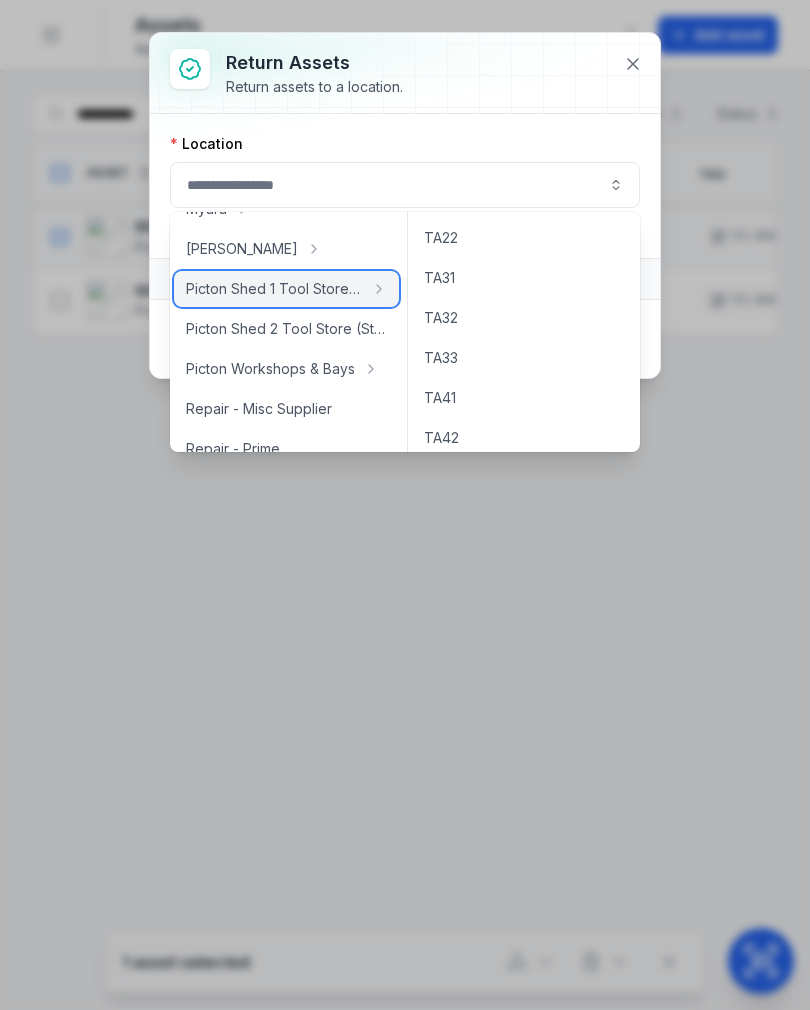click on "Picton Shed 1 Tool Store (Storage)" at bounding box center [286, 289] 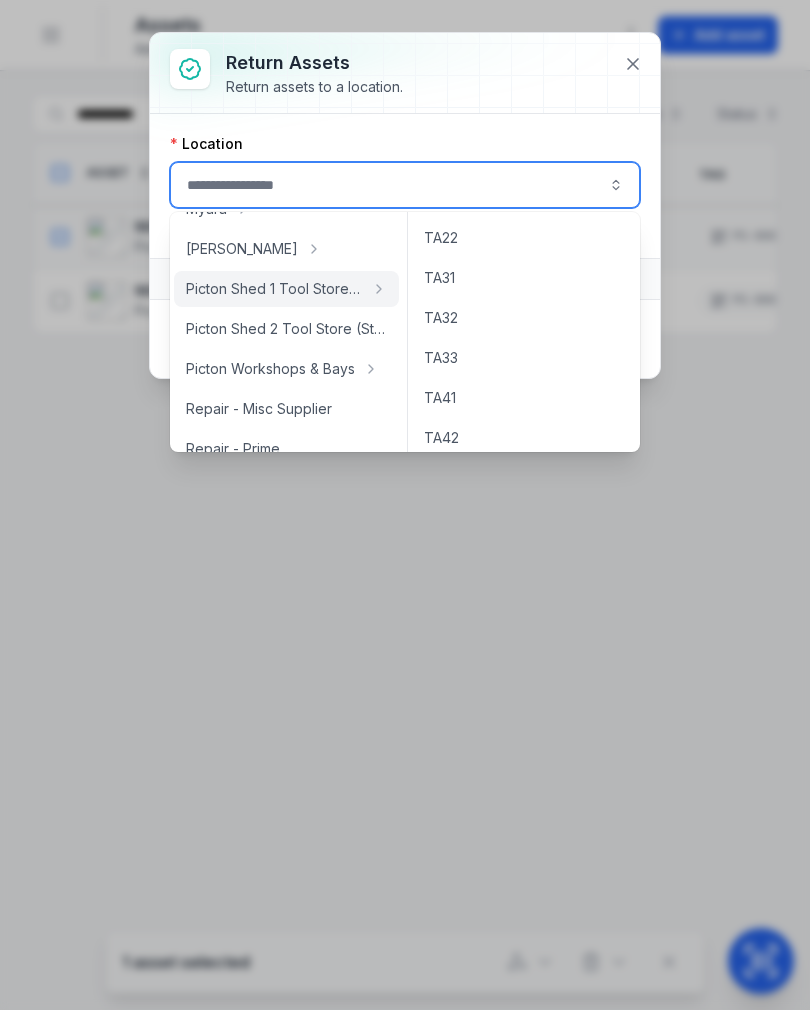 type on "**********" 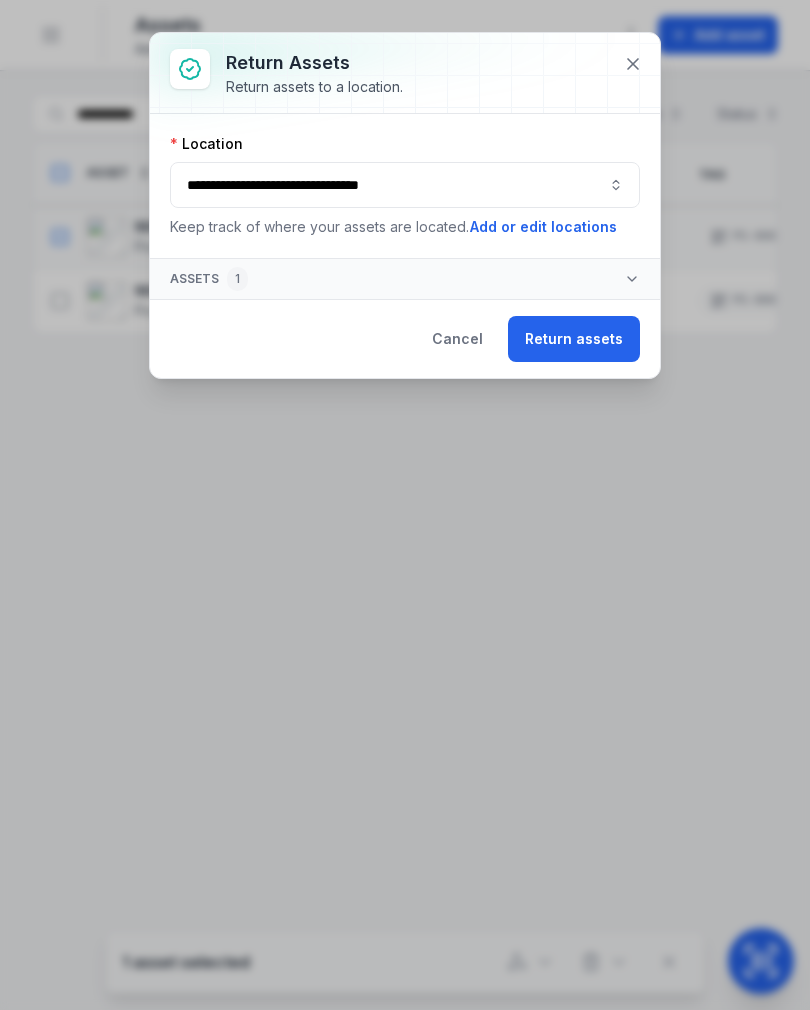 click on "Return assets" at bounding box center (574, 339) 